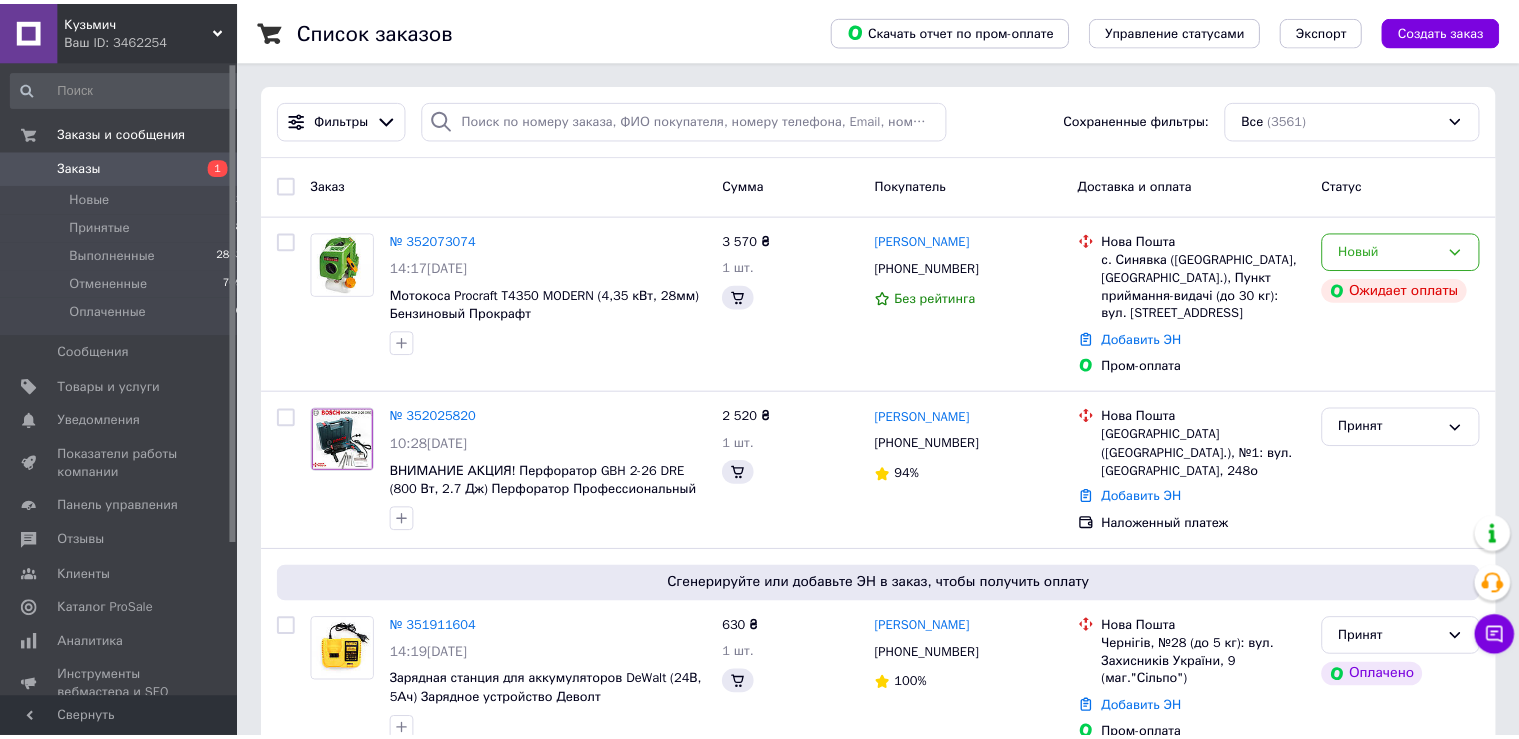 scroll, scrollTop: 0, scrollLeft: 0, axis: both 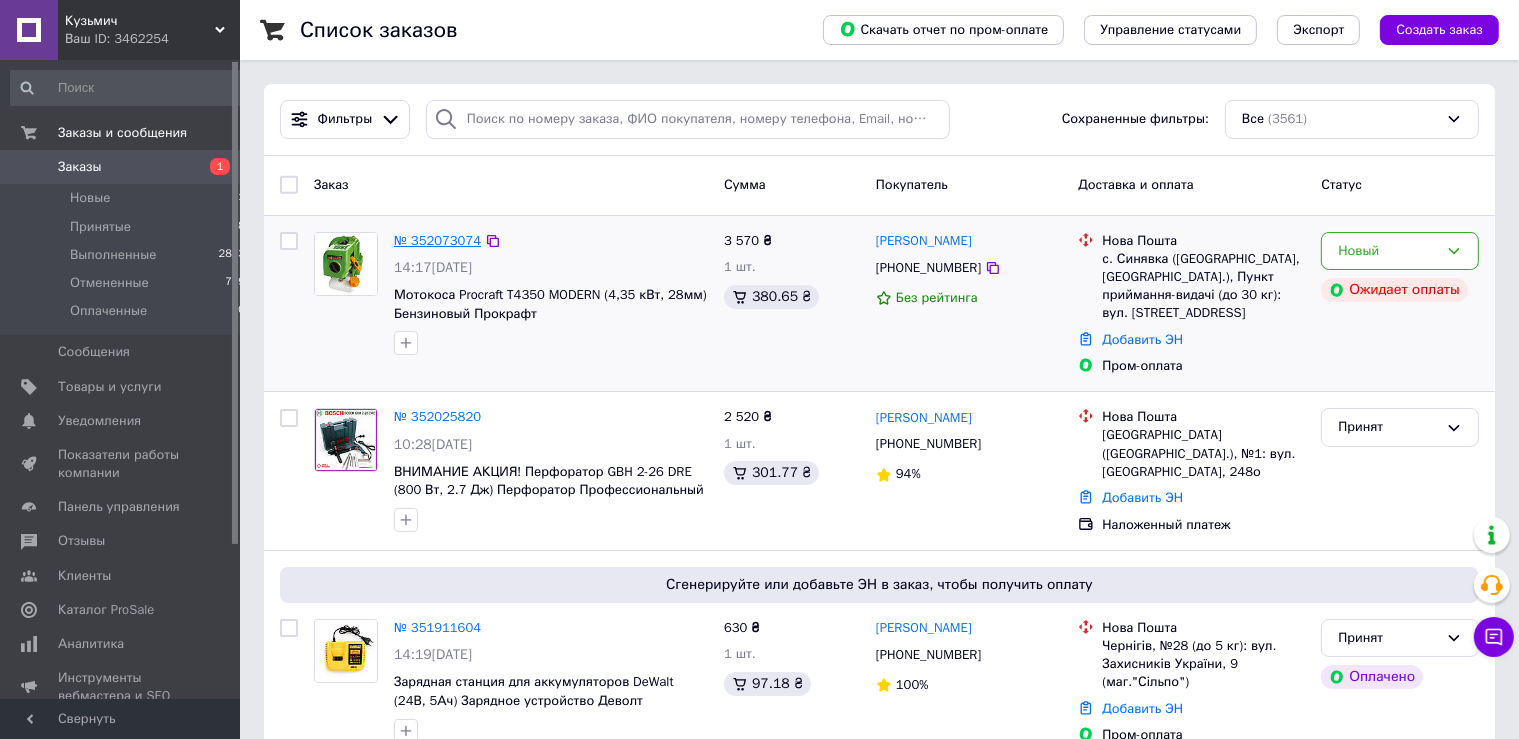 click on "№ 352073074" at bounding box center [437, 240] 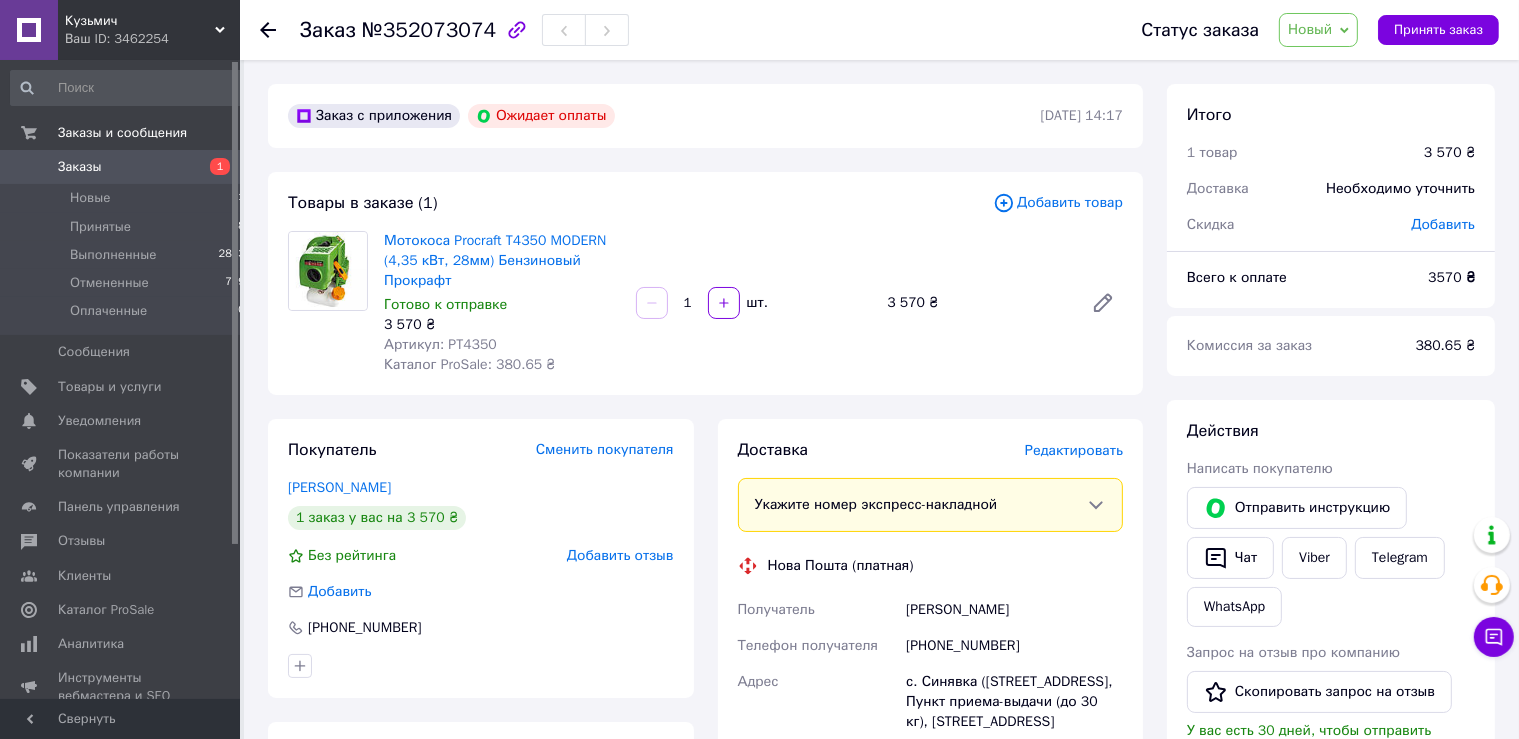 click on "[PERSON_NAME]" at bounding box center [1014, 610] 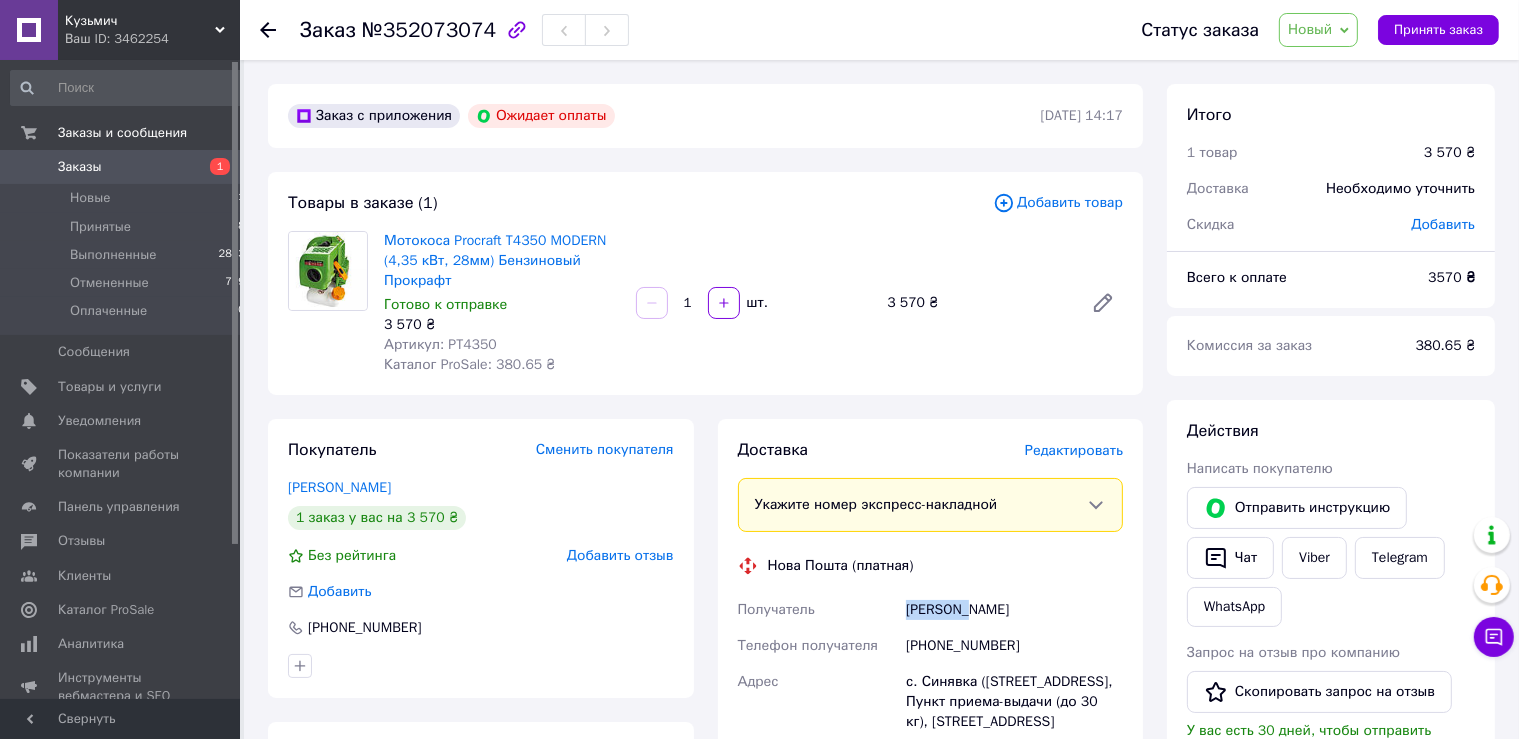 click on "[PERSON_NAME]" at bounding box center [1014, 610] 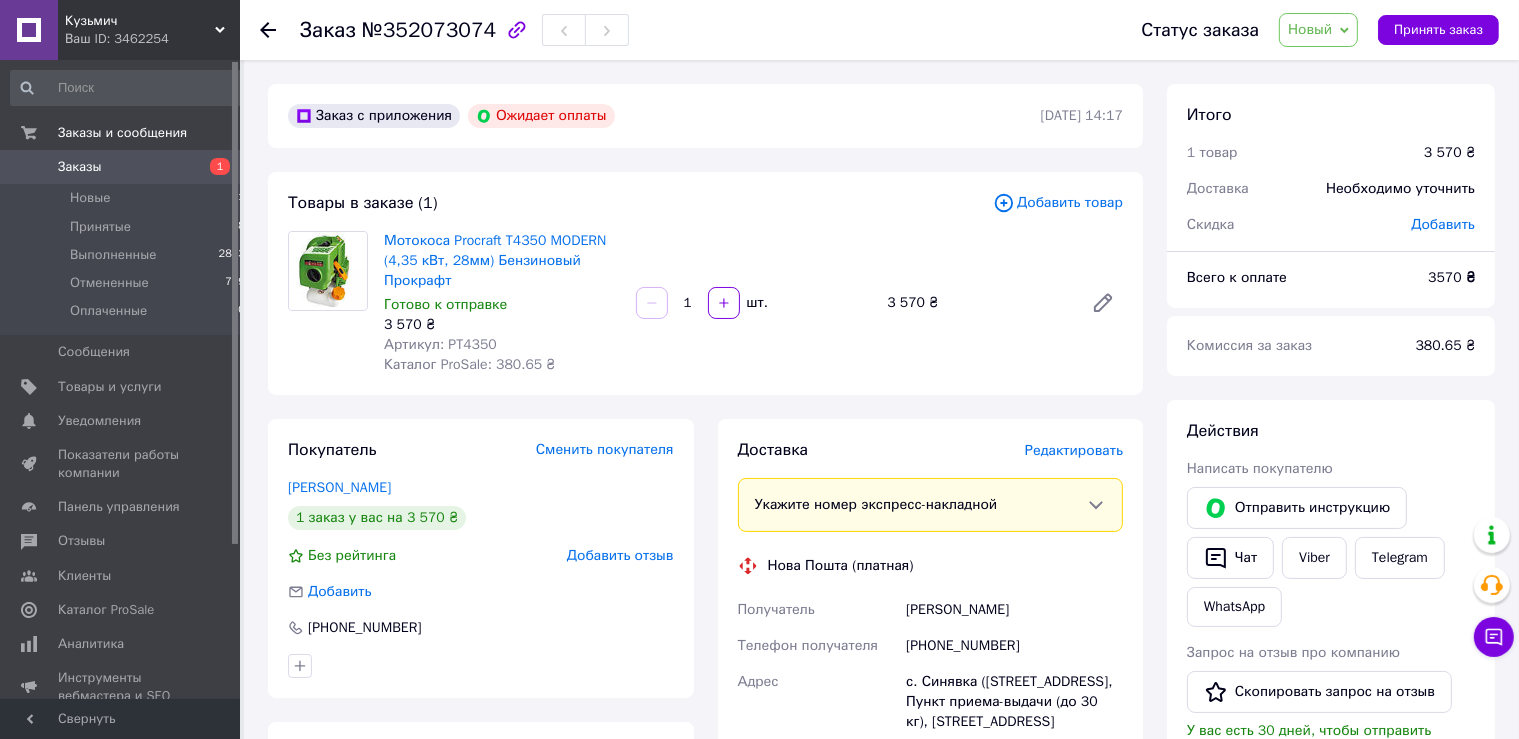 click on "[PERSON_NAME]" at bounding box center (1014, 610) 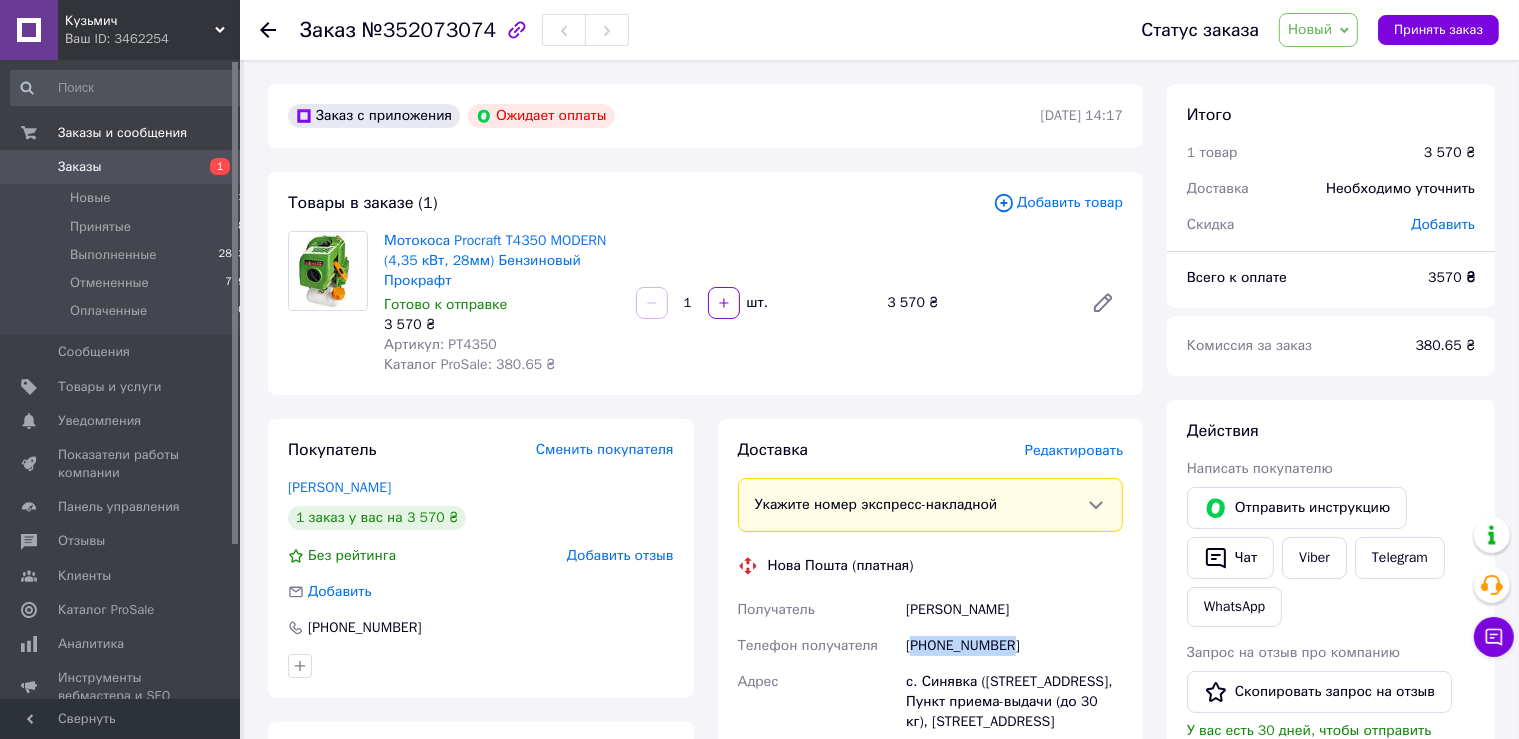 click on "[PHONE_NUMBER]" at bounding box center [1014, 646] 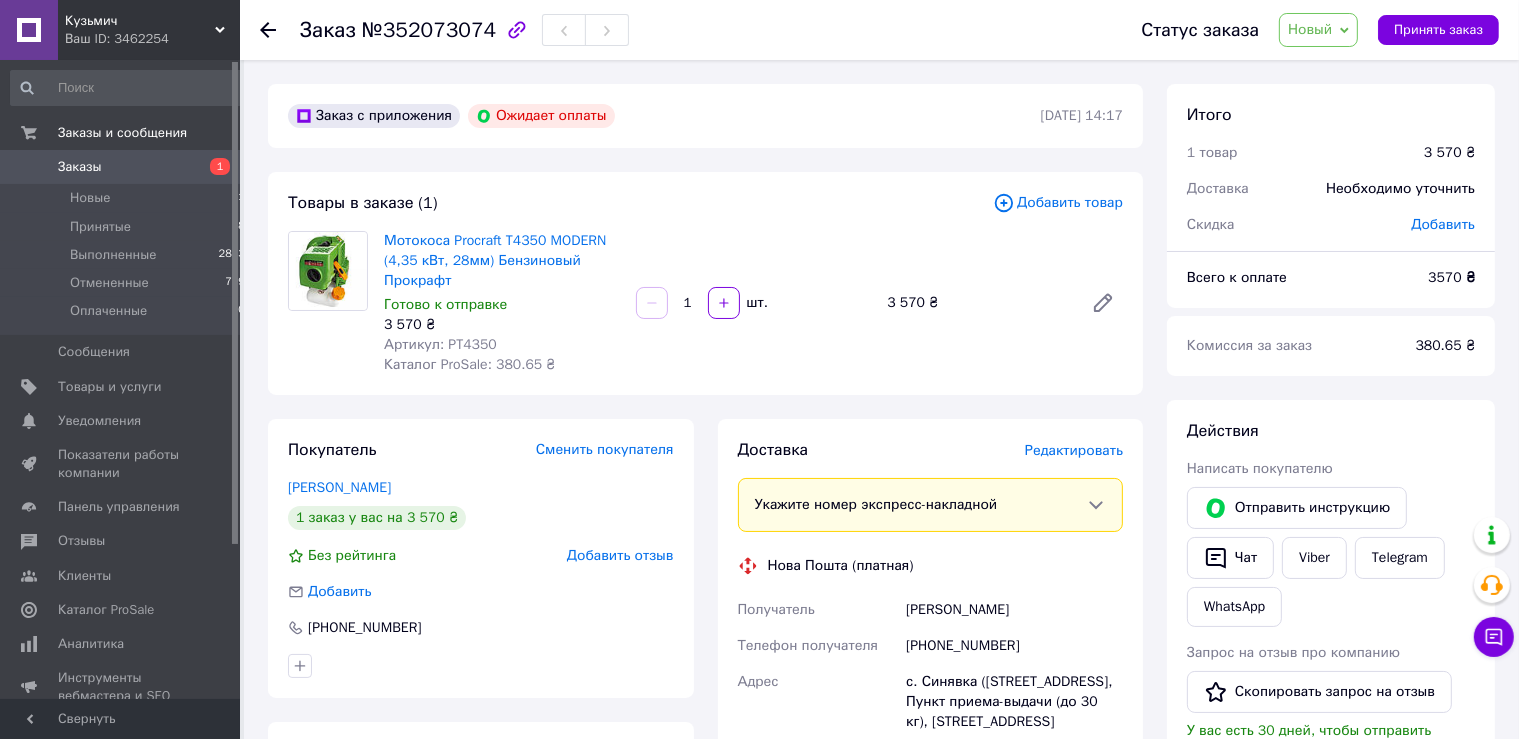 click on "с. Синявка ([STREET_ADDRESS], Пункт приема-выдачи (до 30 кг), [STREET_ADDRESS]" at bounding box center (1014, 702) 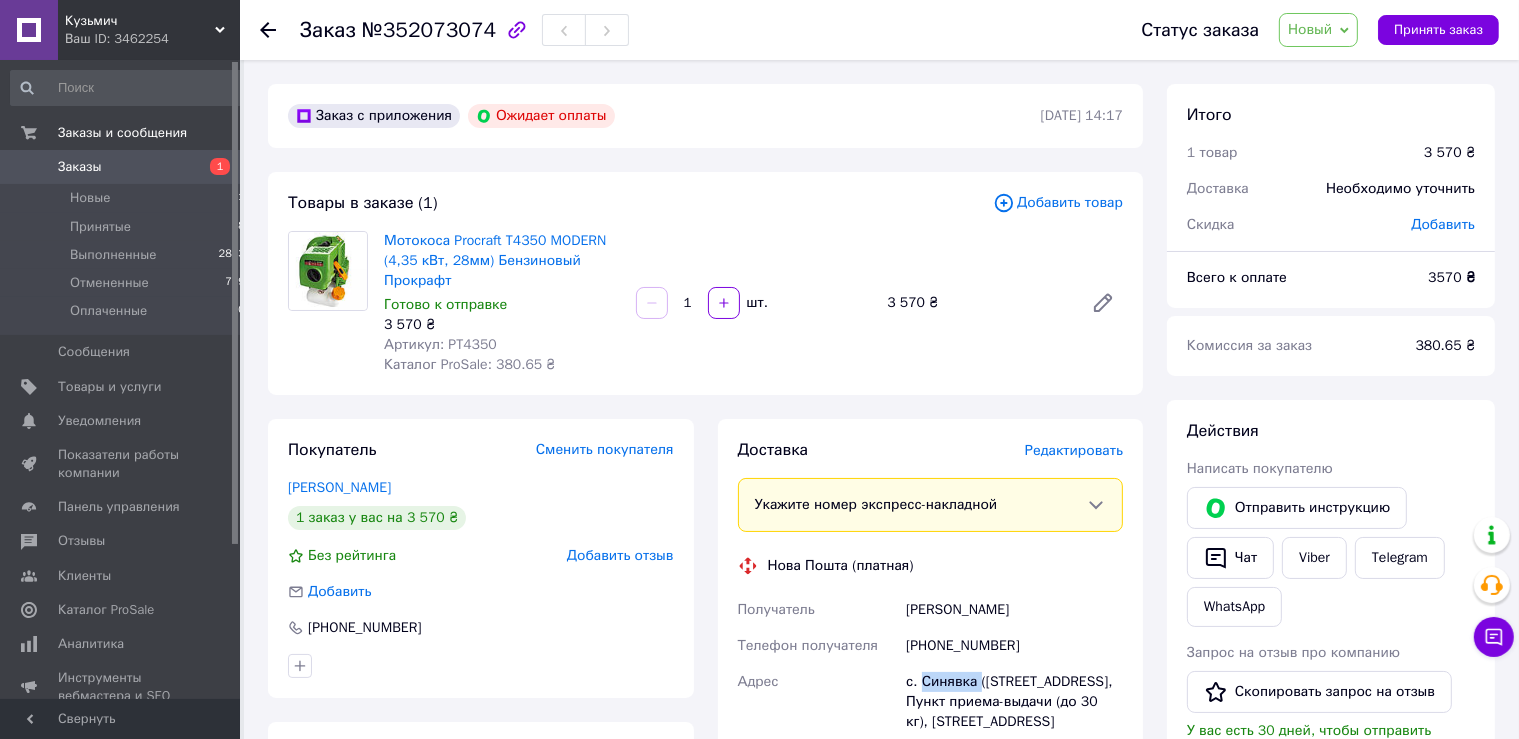 click on "с. Синявка ([STREET_ADDRESS], Пункт приема-выдачи (до 30 кг), [STREET_ADDRESS]" at bounding box center (1014, 702) 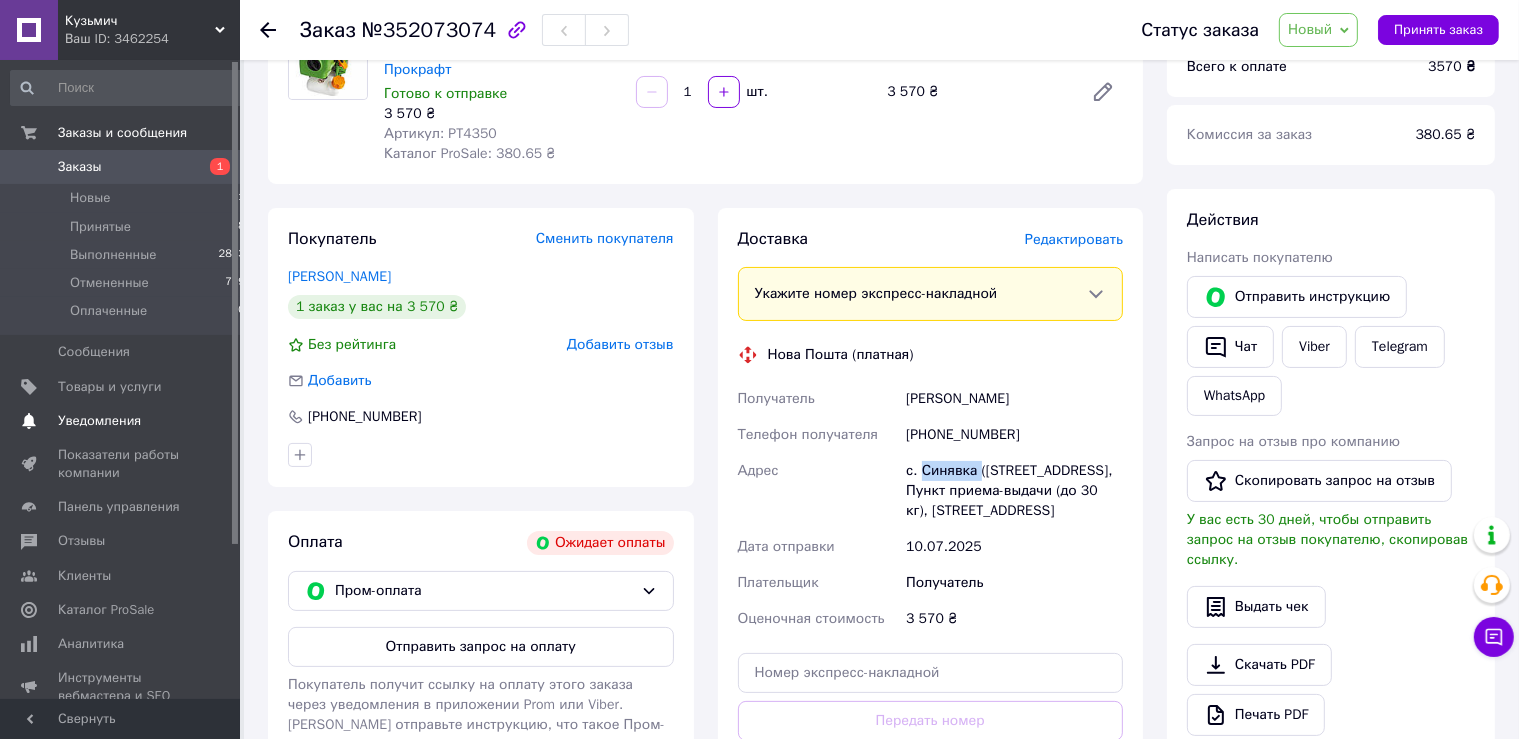 click on "Уведомления 0 0" at bounding box center (128, 421) 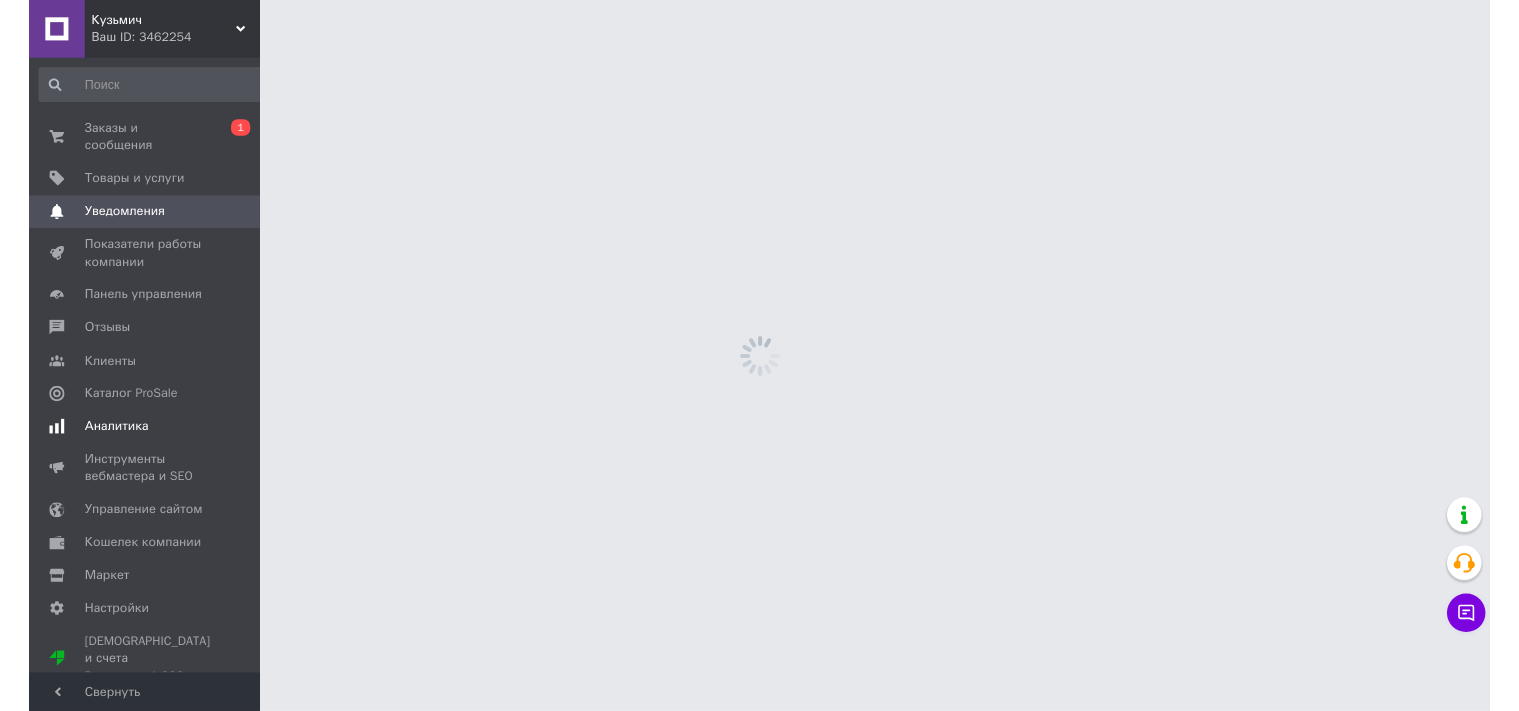 scroll, scrollTop: 0, scrollLeft: 0, axis: both 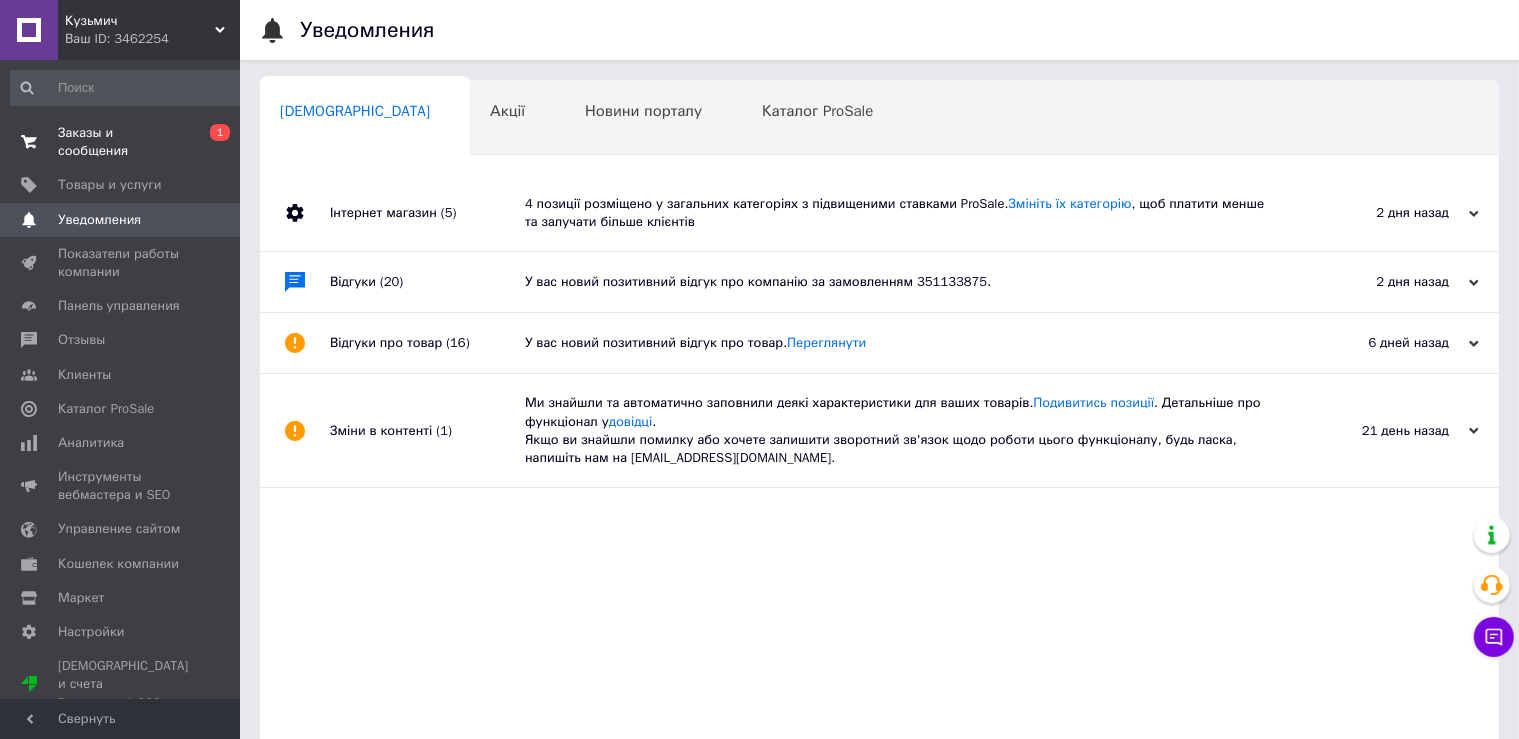 click on "Заказы и сообщения 0 1" at bounding box center (128, 142) 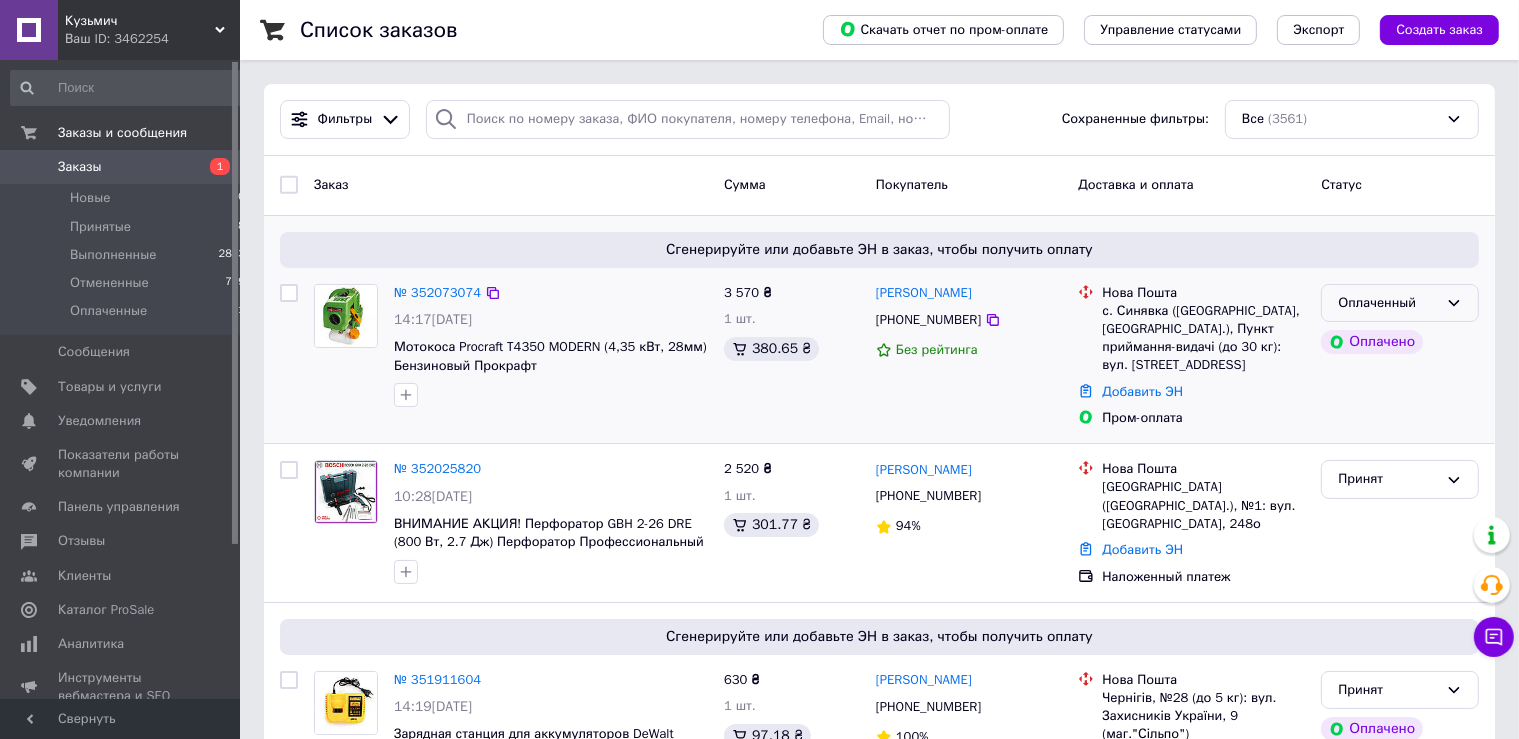 click on "Оплаченный" at bounding box center [1388, 303] 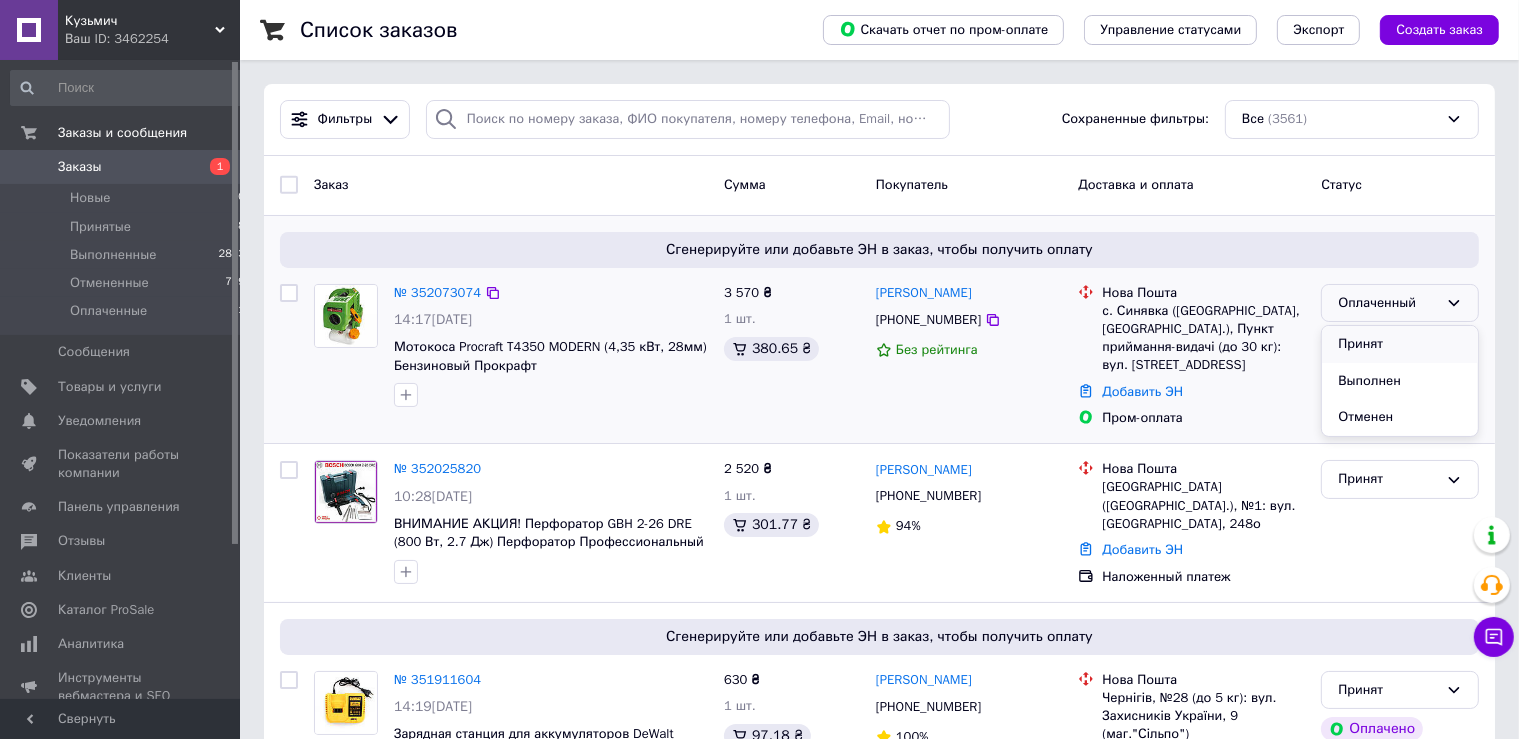 click on "Принят" at bounding box center (1400, 344) 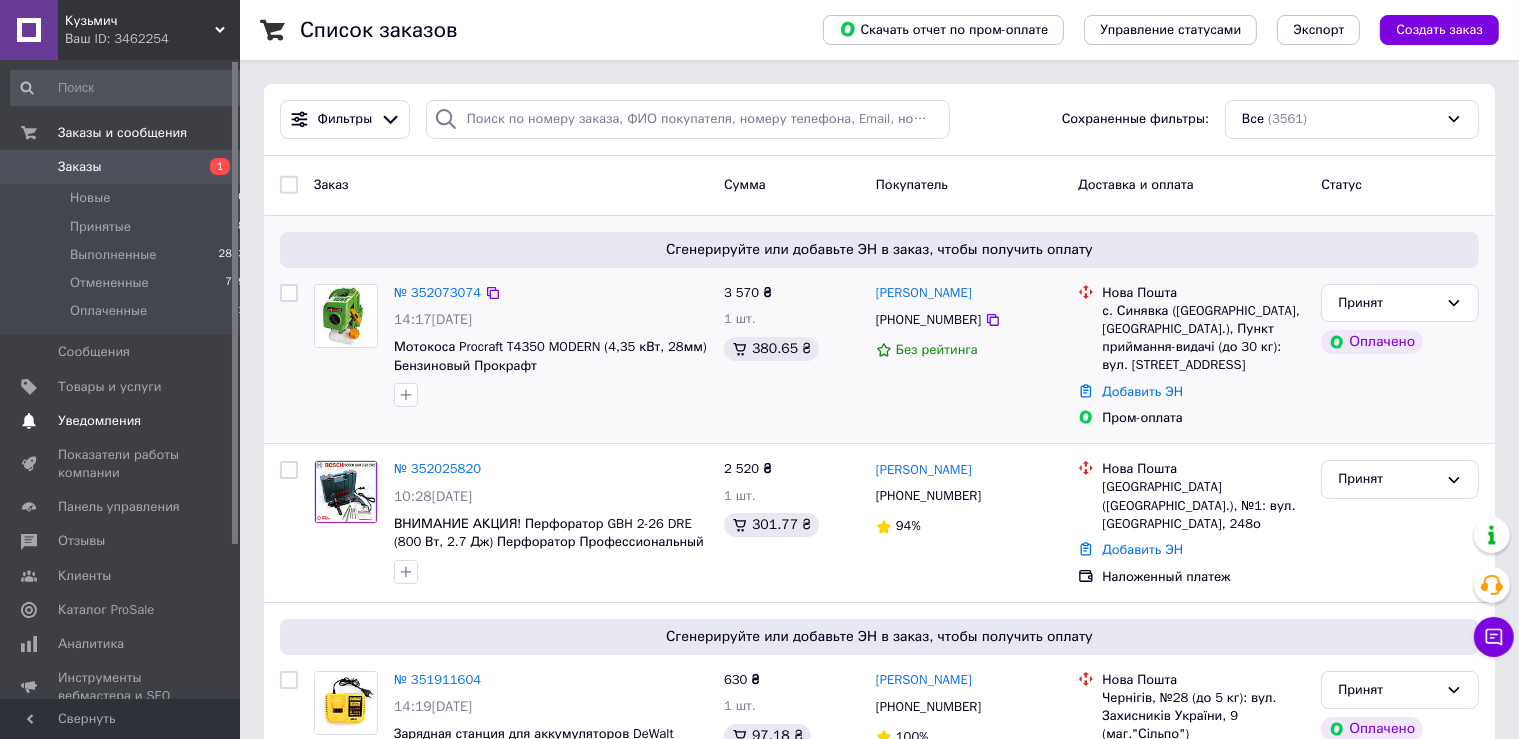 click on "Уведомления" at bounding box center [99, 421] 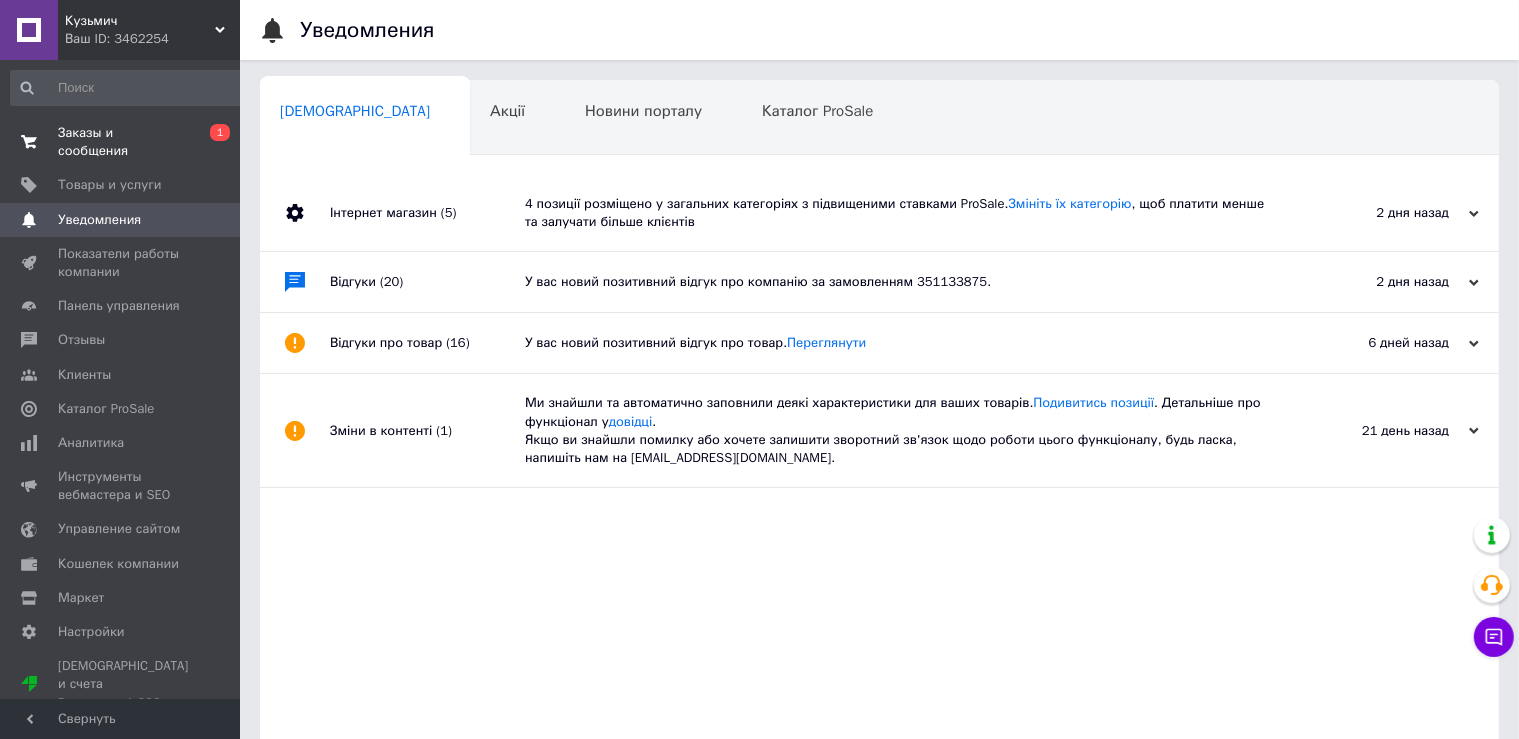 click on "Заказы и сообщения" at bounding box center [121, 142] 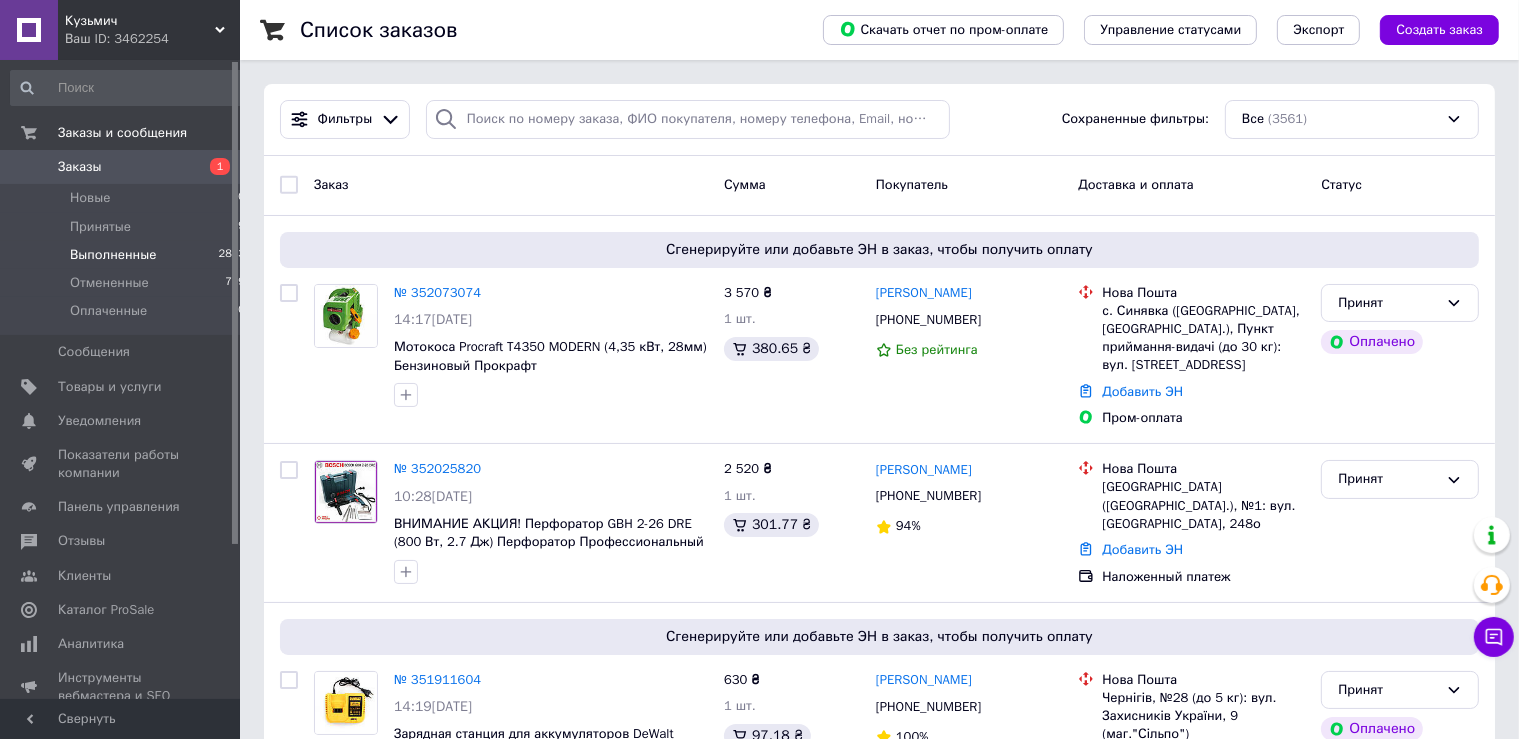 click on "Выполненные 2843" at bounding box center (128, 255) 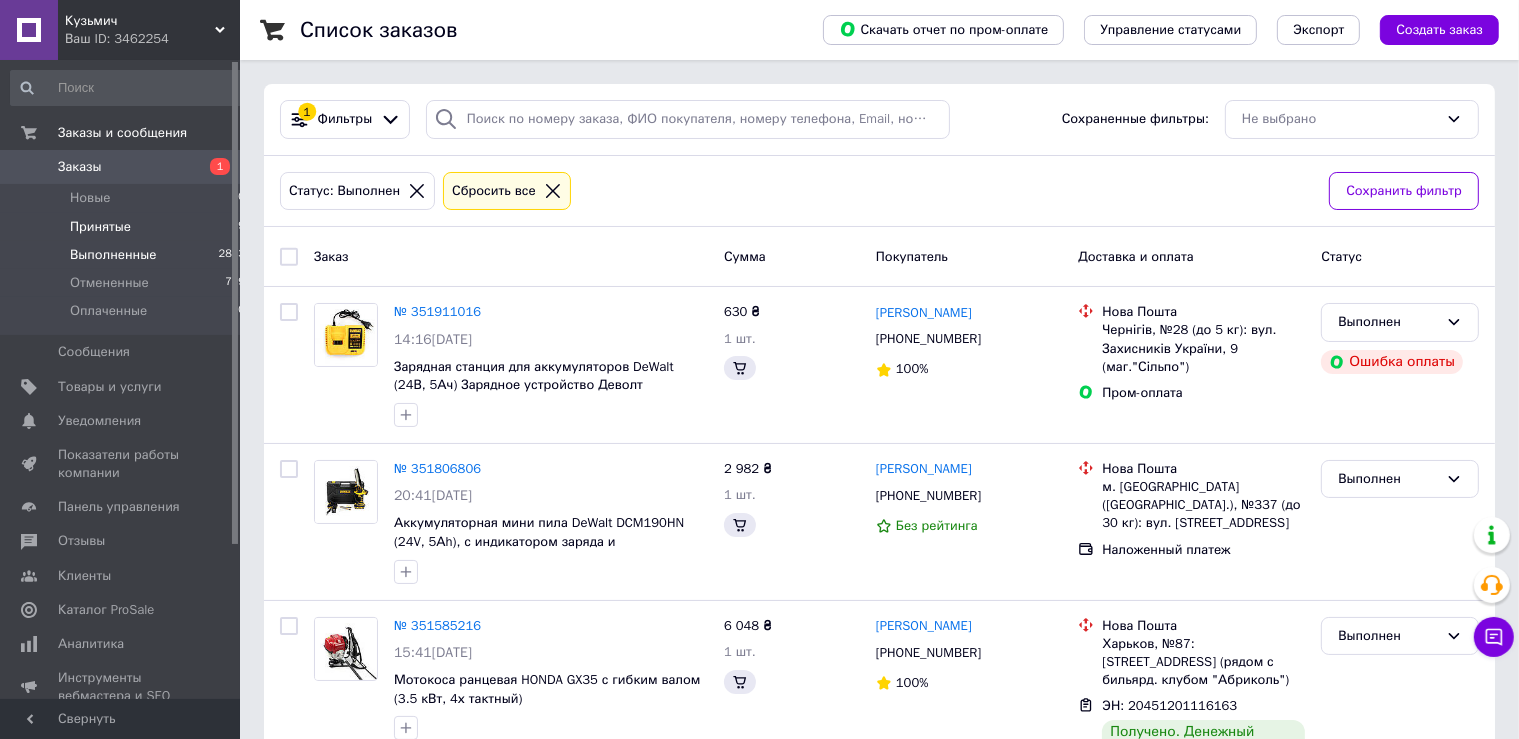 click on "Принятые 9" at bounding box center [128, 227] 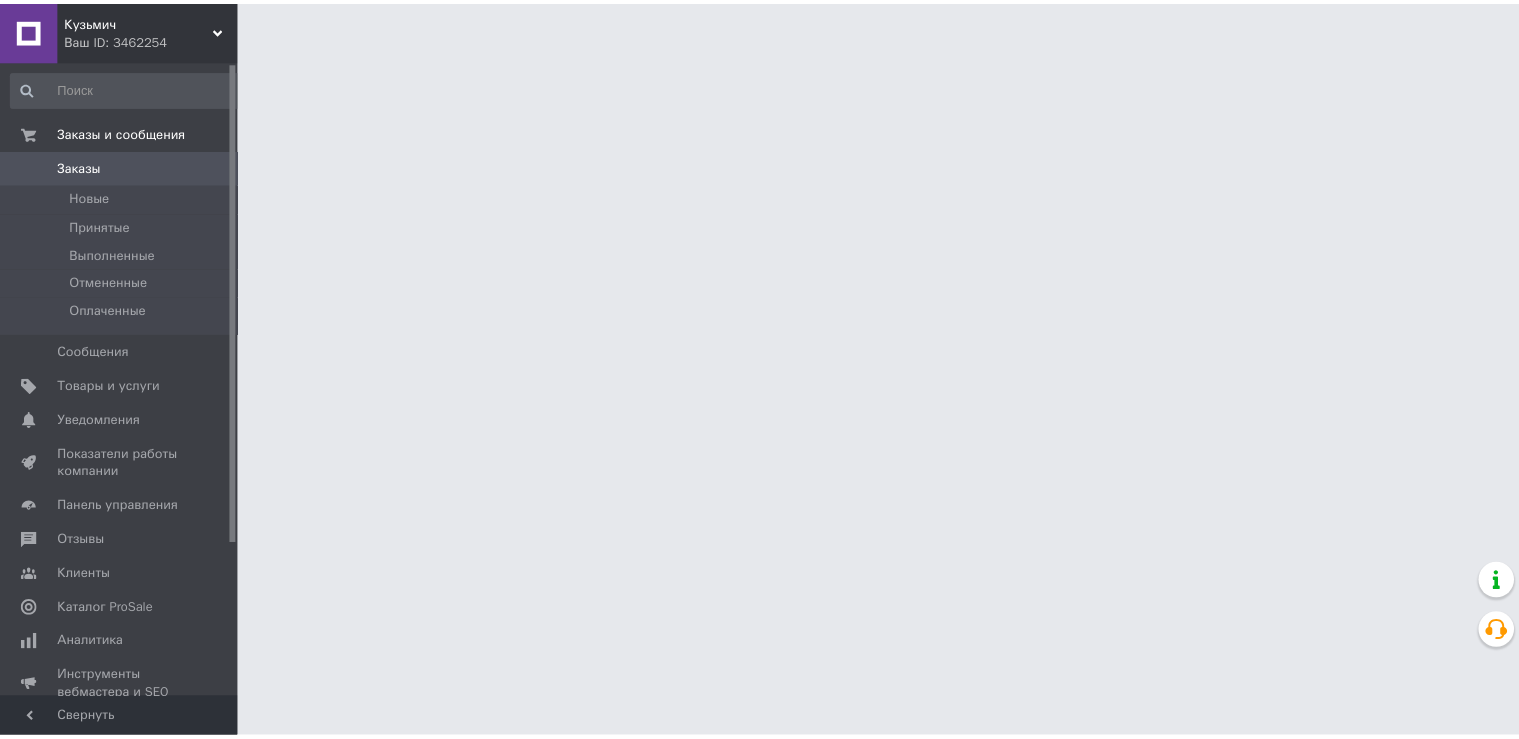 scroll, scrollTop: 0, scrollLeft: 0, axis: both 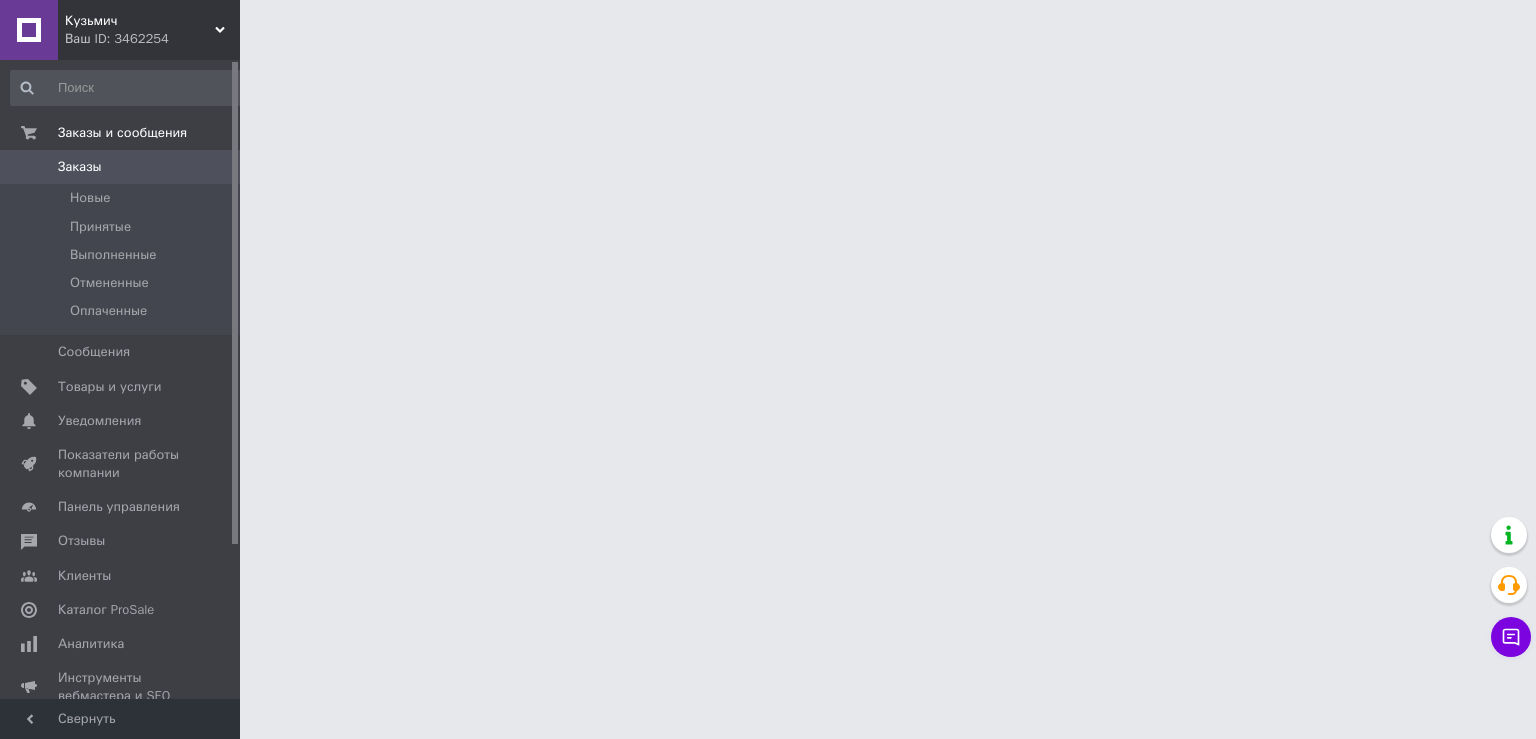 click on "Кузьмич" at bounding box center (140, 21) 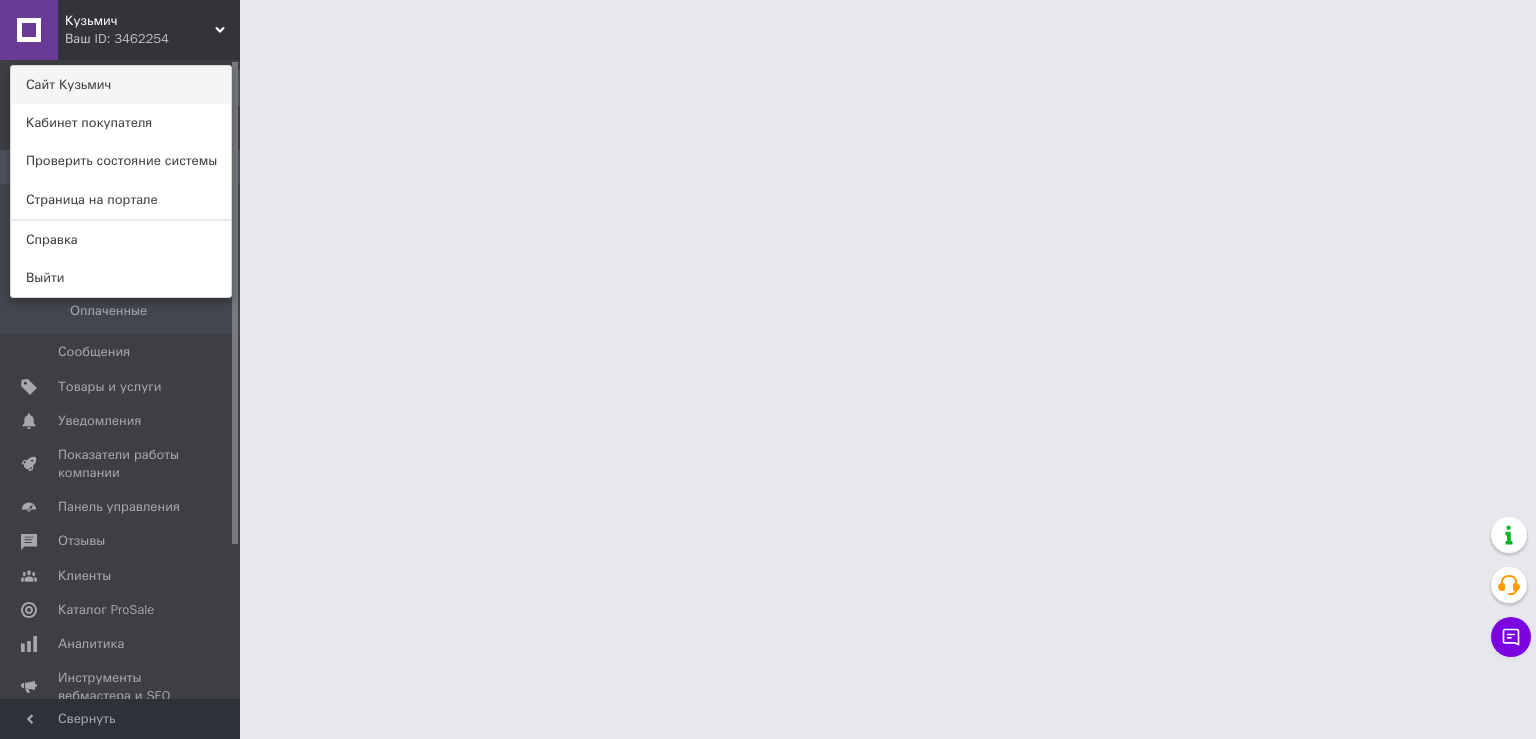 click on "Сайт Кузьмич" at bounding box center [121, 85] 